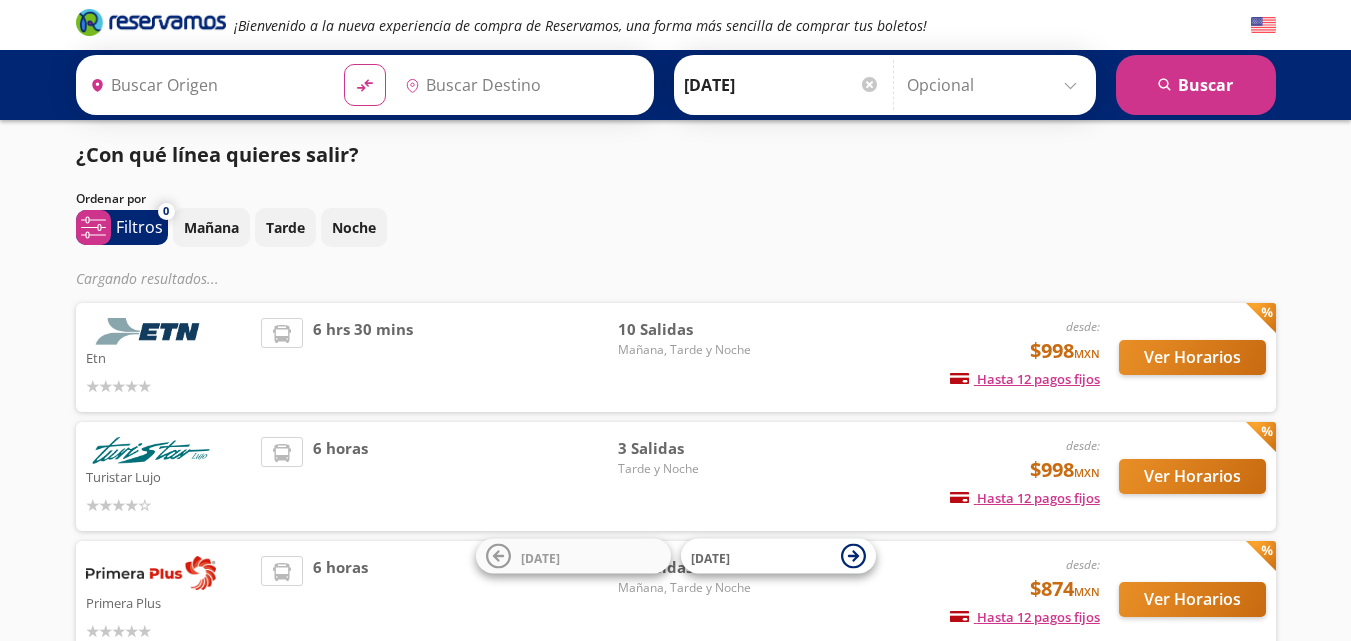 scroll, scrollTop: 0, scrollLeft: 0, axis: both 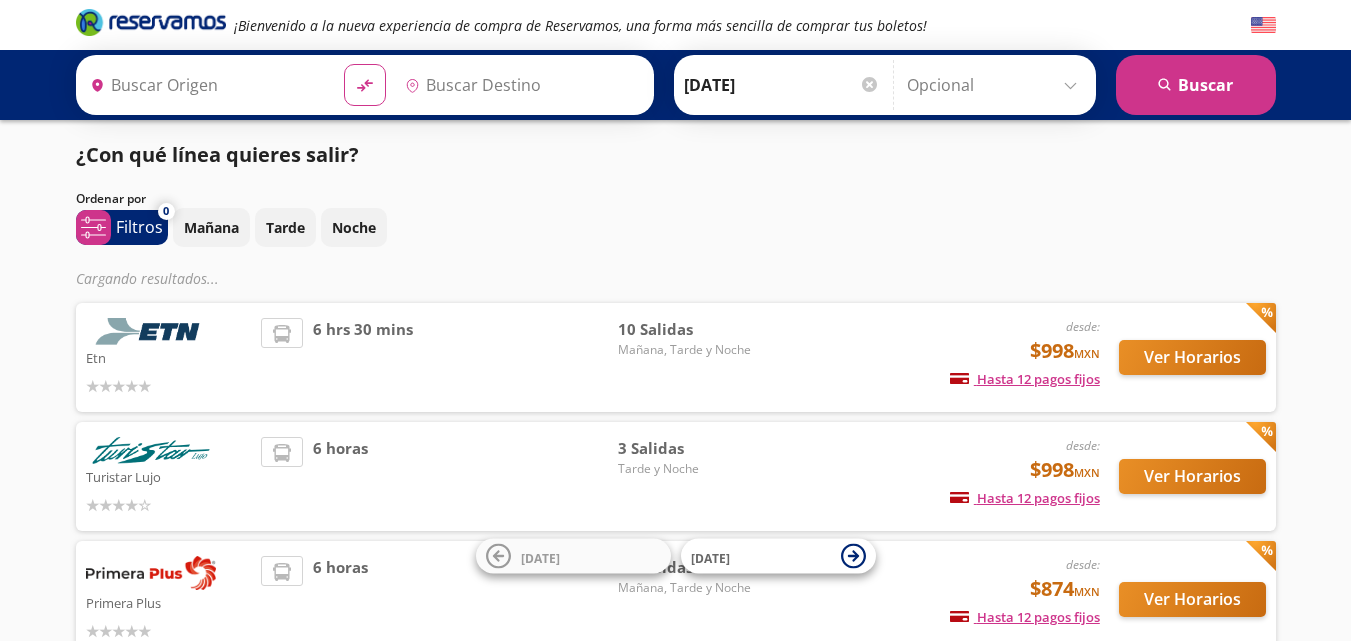 type on "[GEOGRAPHIC_DATA], [GEOGRAPHIC_DATA]" 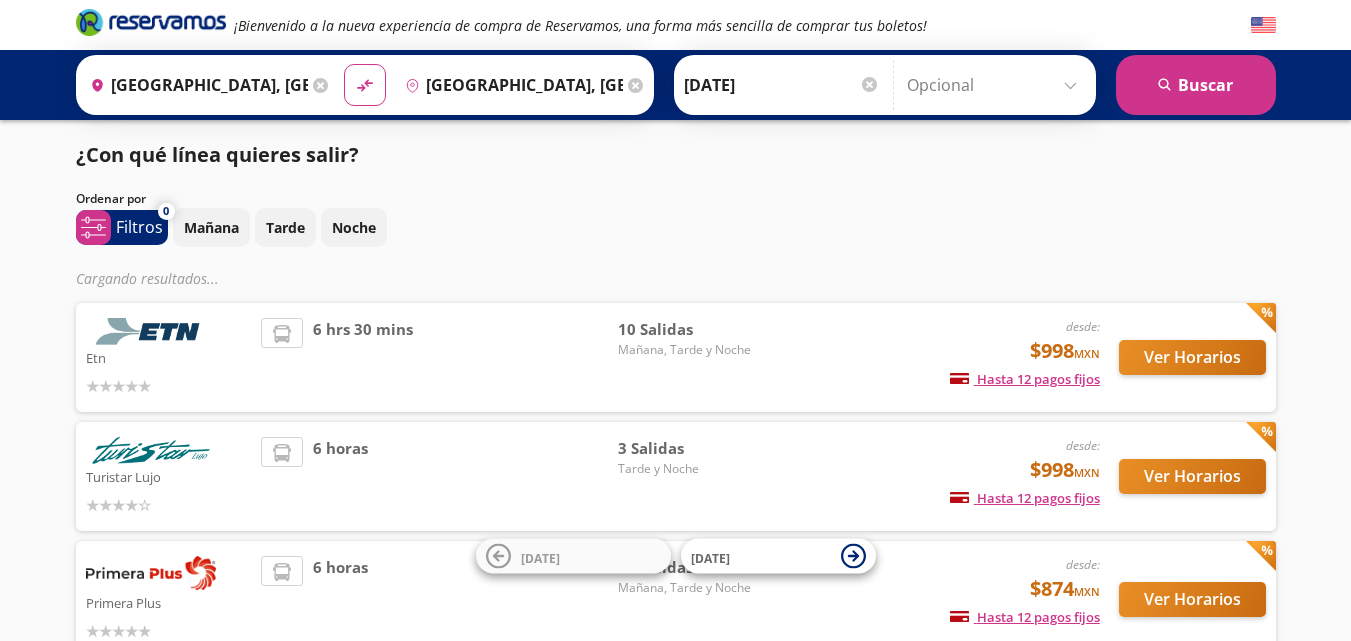 scroll, scrollTop: 0, scrollLeft: 0, axis: both 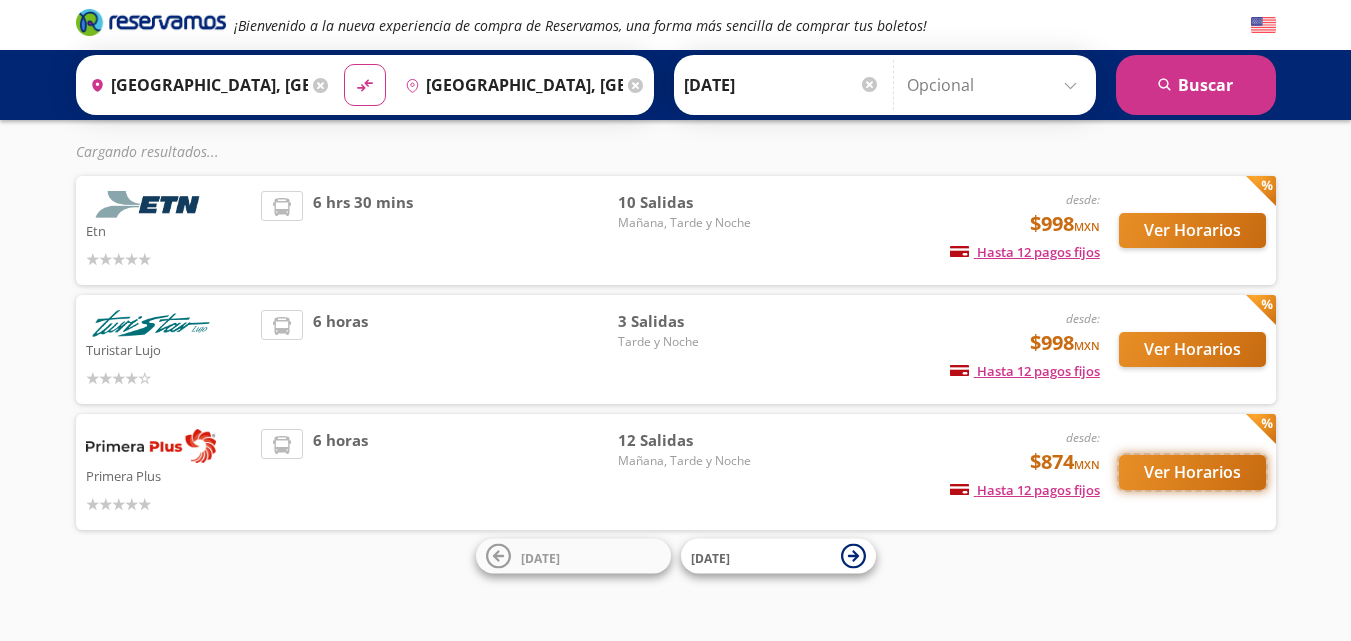 click on "Ver Horarios" at bounding box center [1192, 472] 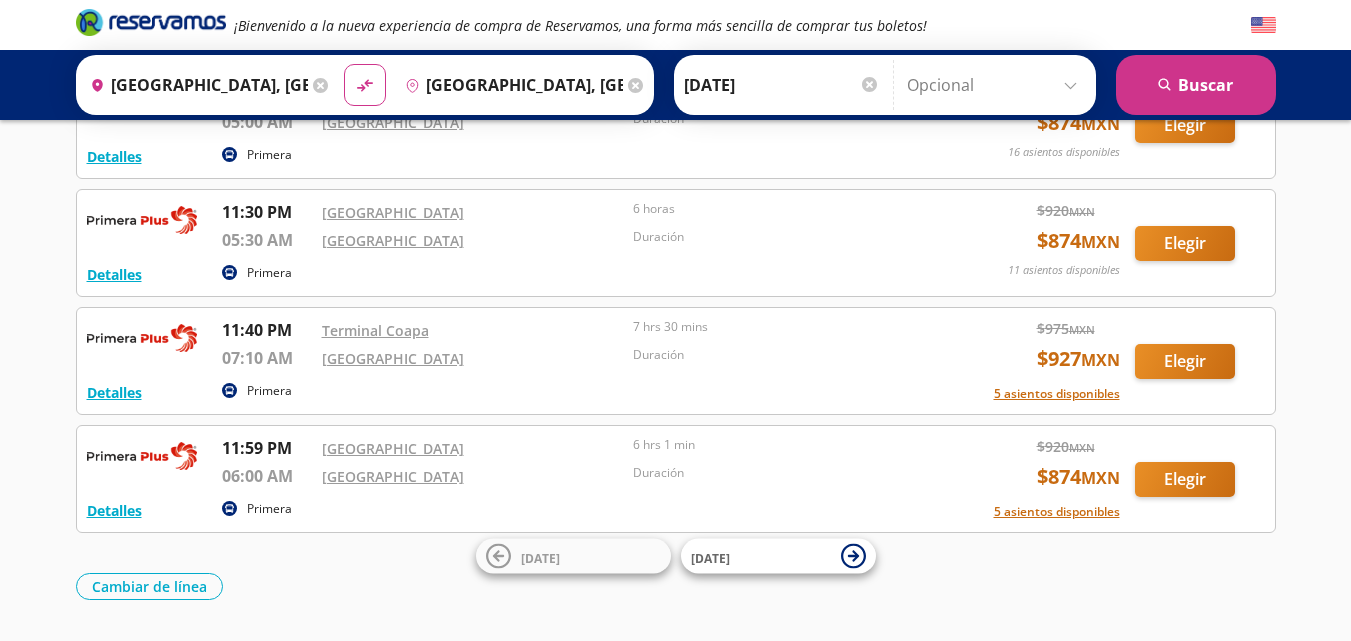 scroll, scrollTop: 1104, scrollLeft: 0, axis: vertical 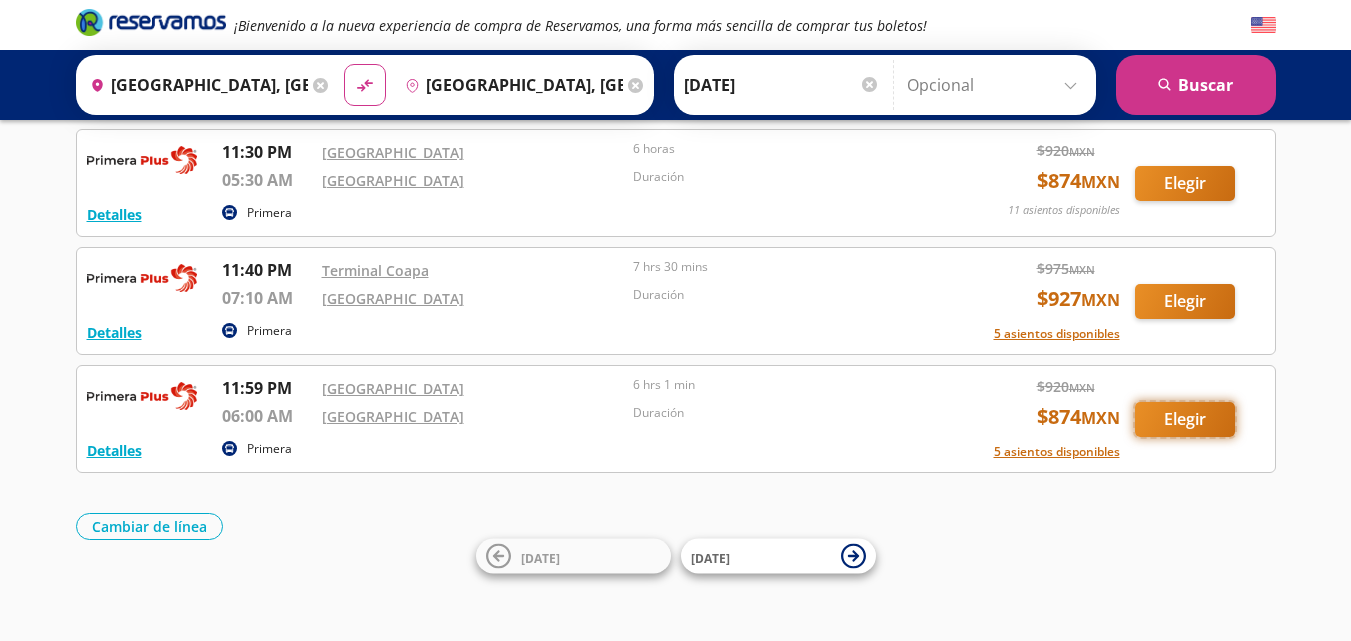 click on "Elegir" at bounding box center (1185, 419) 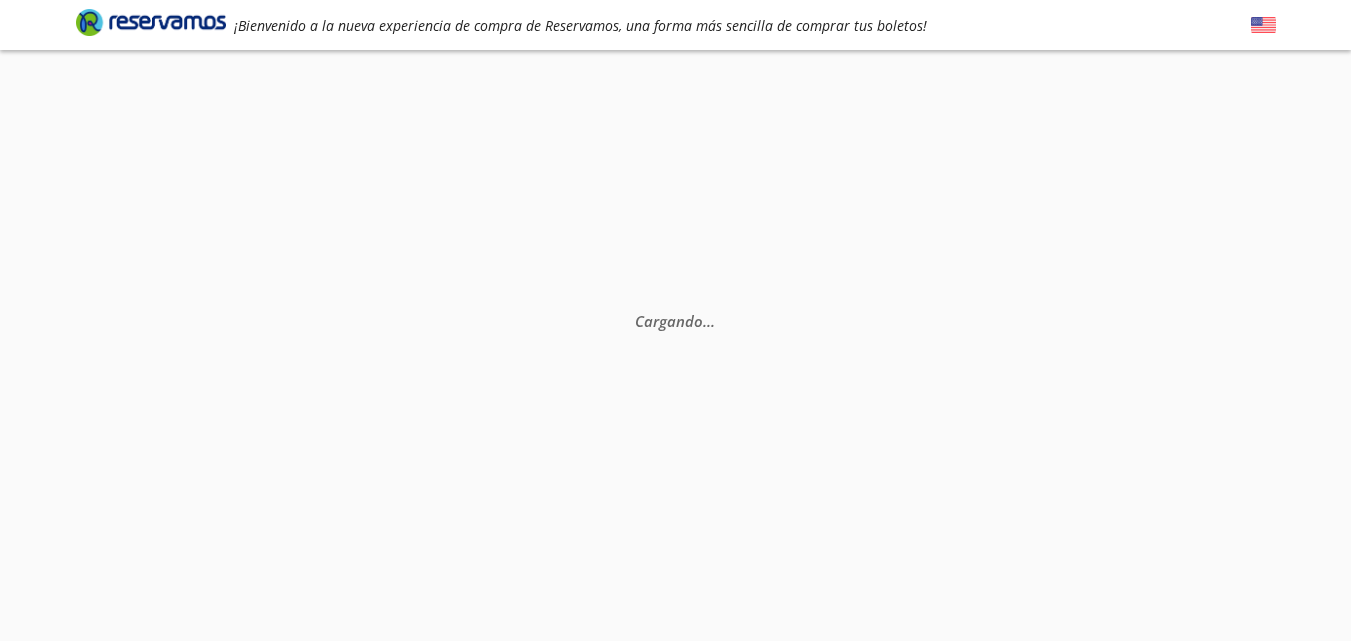 scroll, scrollTop: 0, scrollLeft: 0, axis: both 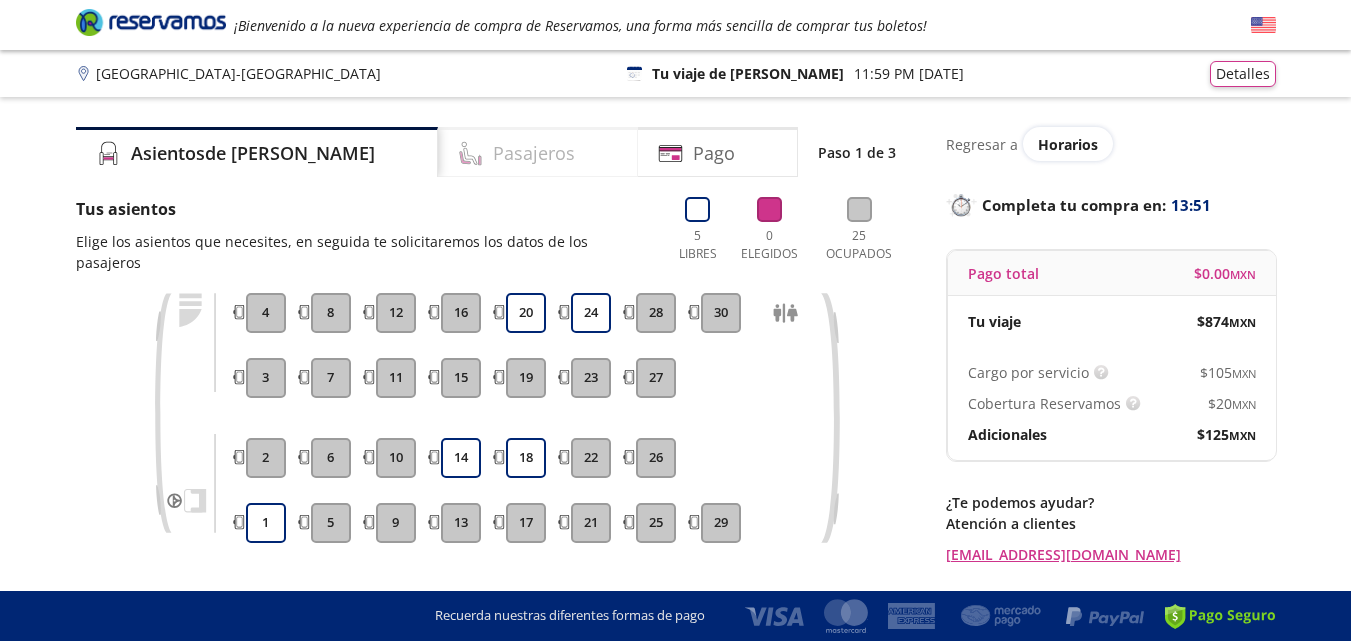 click on "Pasajeros" at bounding box center [534, 153] 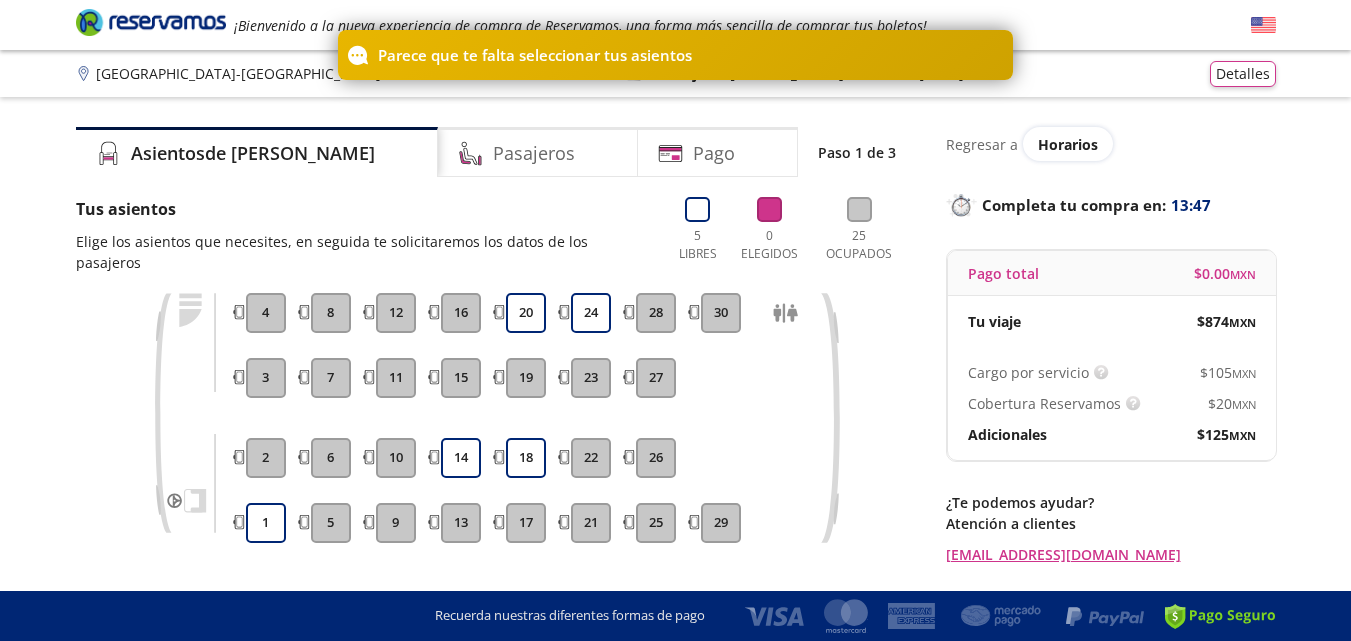 click on "1 2 3 4   5 6 7 8   9 10 11 12   13 14 15 16   17 18 19 20   21 22 23 24   25 26 27 28   29 30" at bounding box center (496, 433) 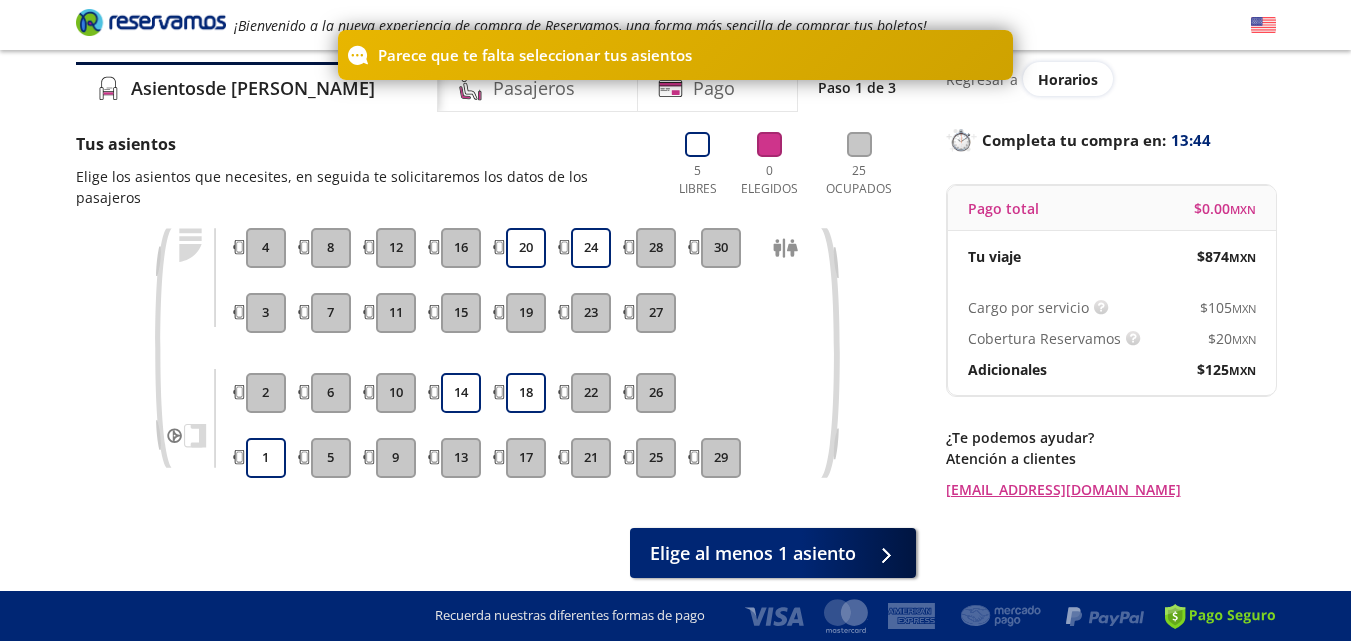 scroll, scrollTop: 100, scrollLeft: 0, axis: vertical 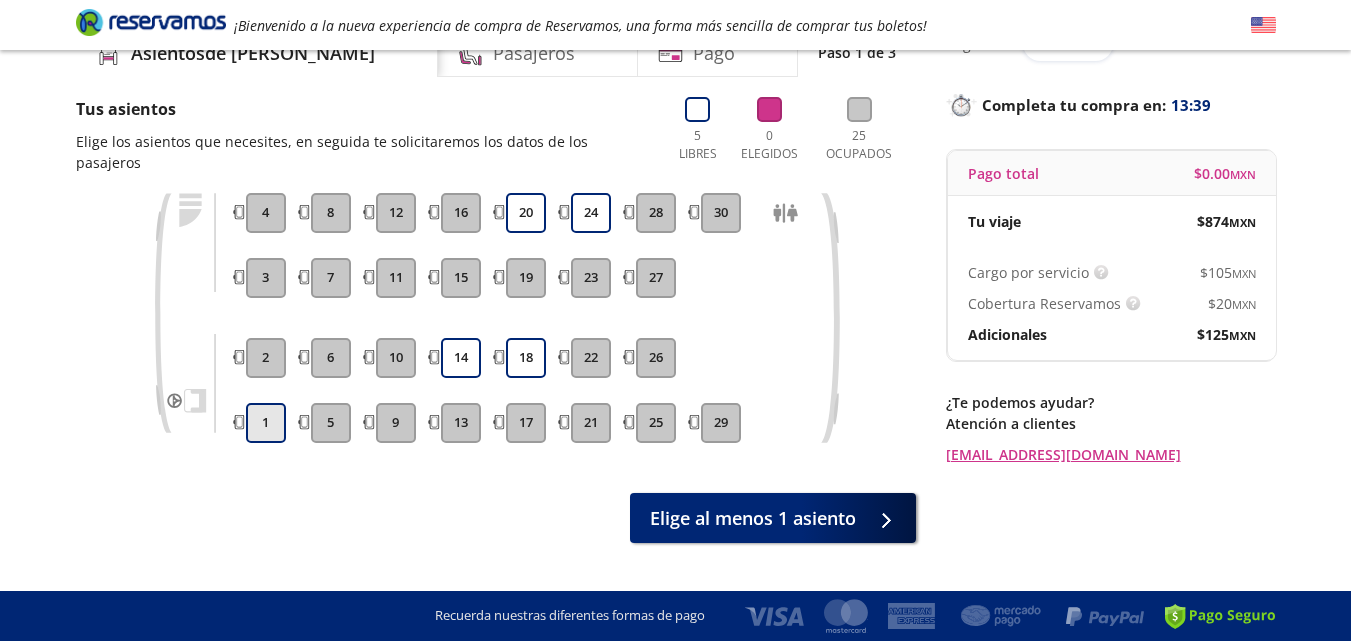 click on "1" at bounding box center [266, 423] 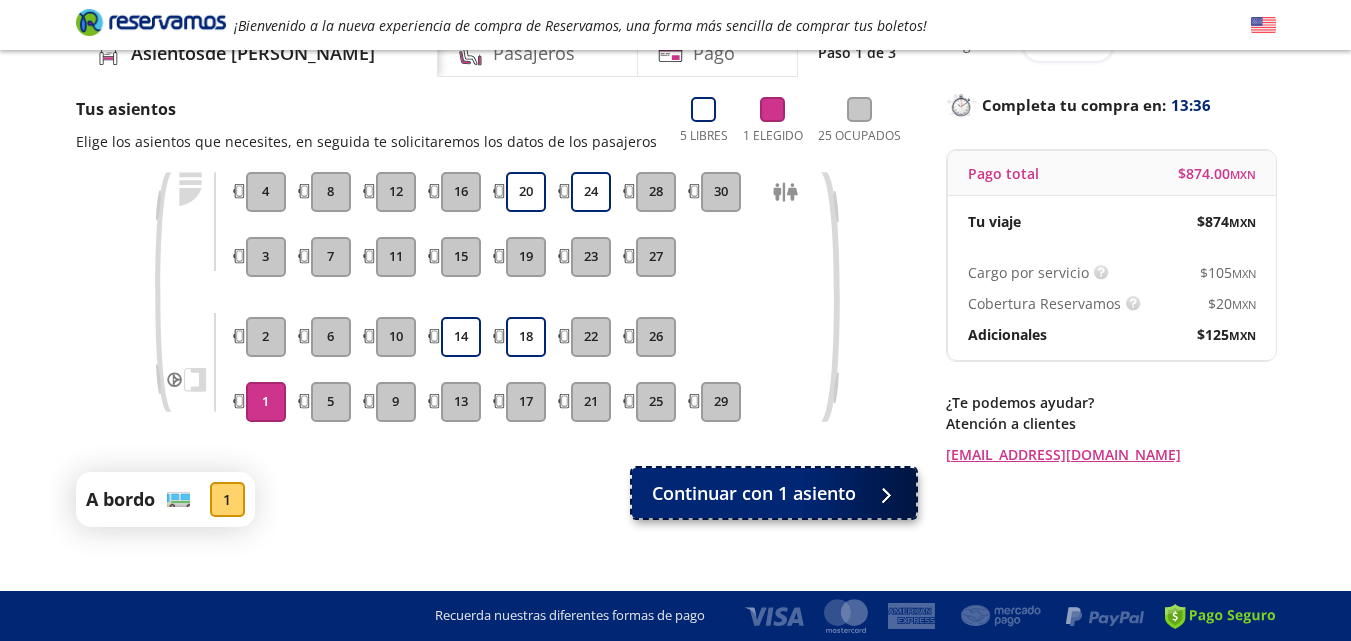 click on "Continuar con 1 asiento" at bounding box center (754, 493) 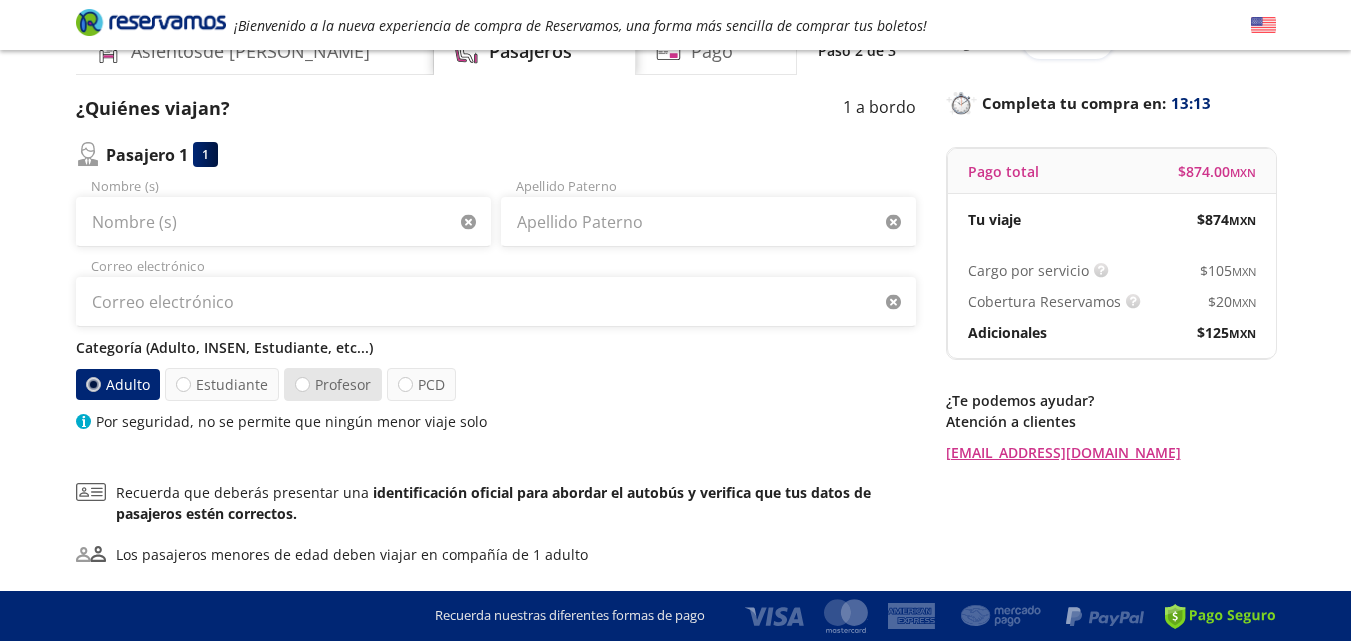 scroll, scrollTop: 267, scrollLeft: 0, axis: vertical 